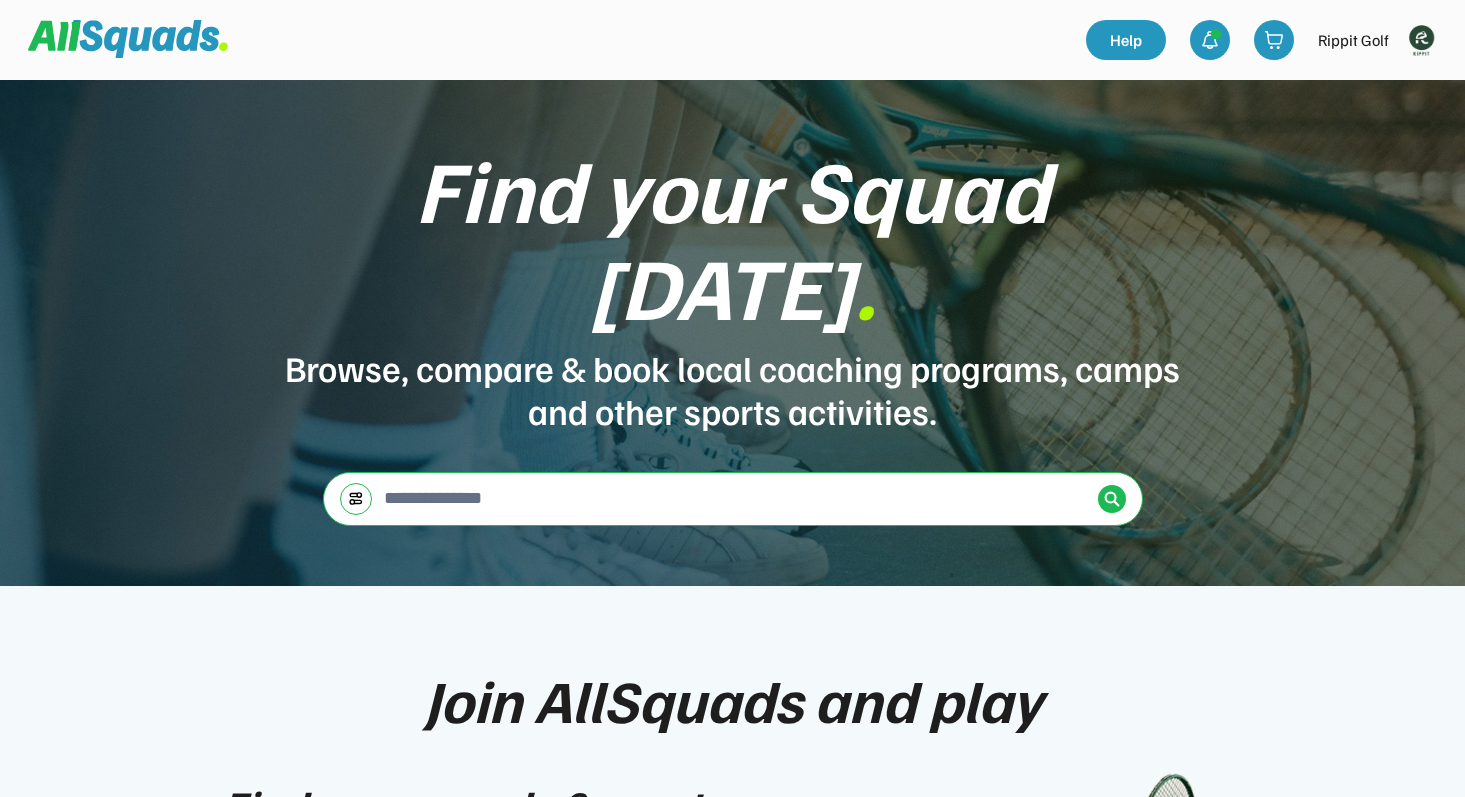 scroll, scrollTop: 0, scrollLeft: 0, axis: both 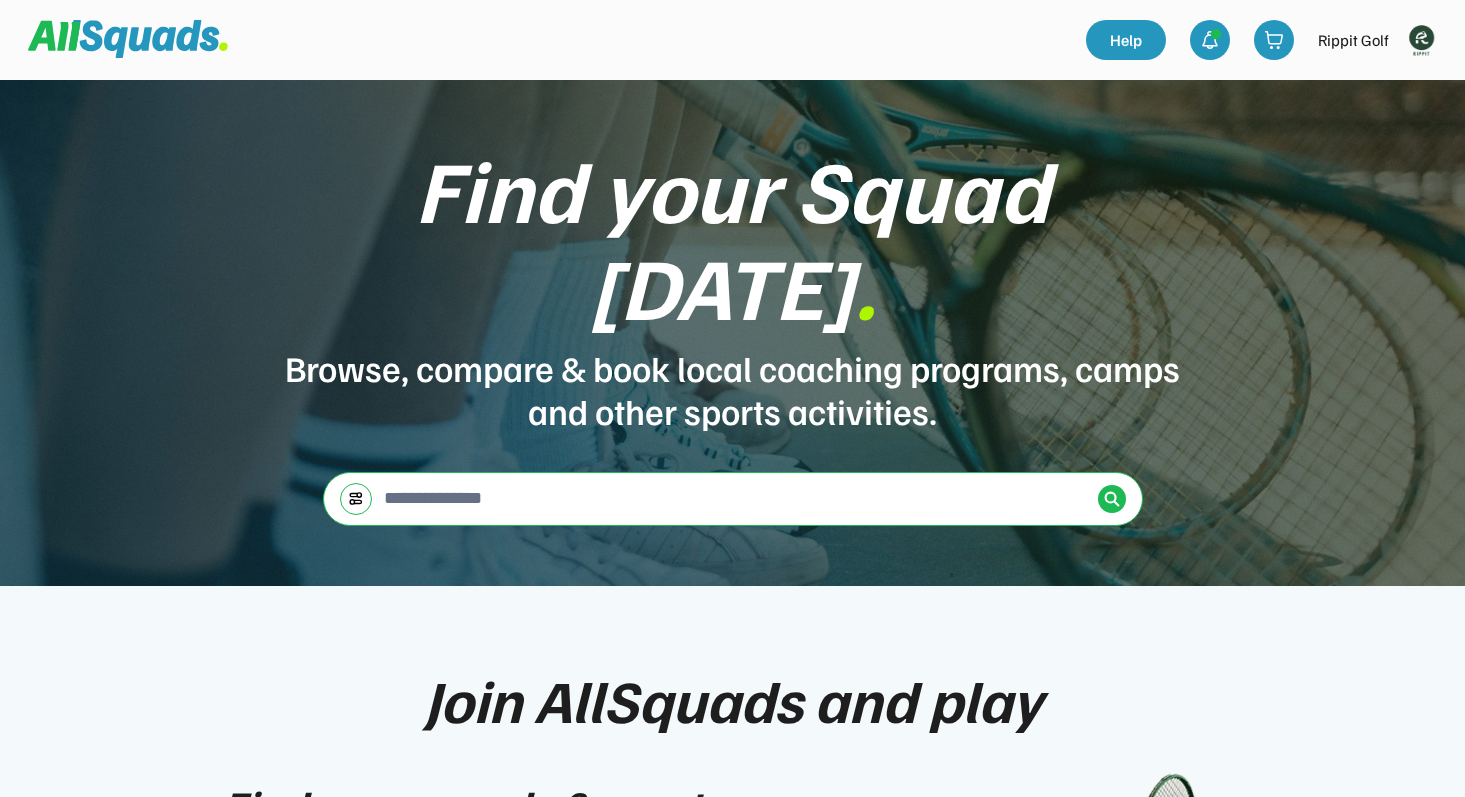 click at bounding box center (1421, 40) 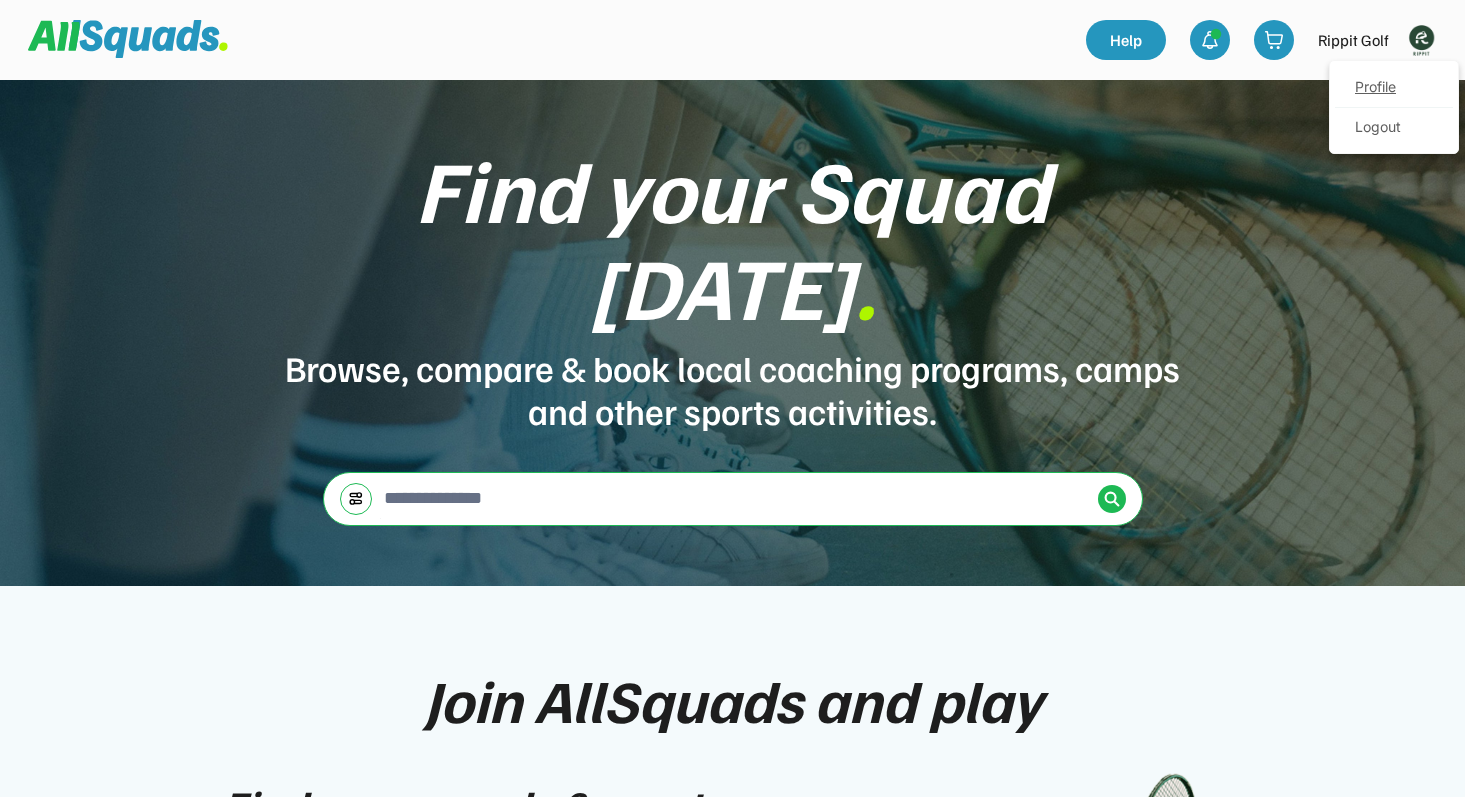 click on "Profile" at bounding box center (1394, 88) 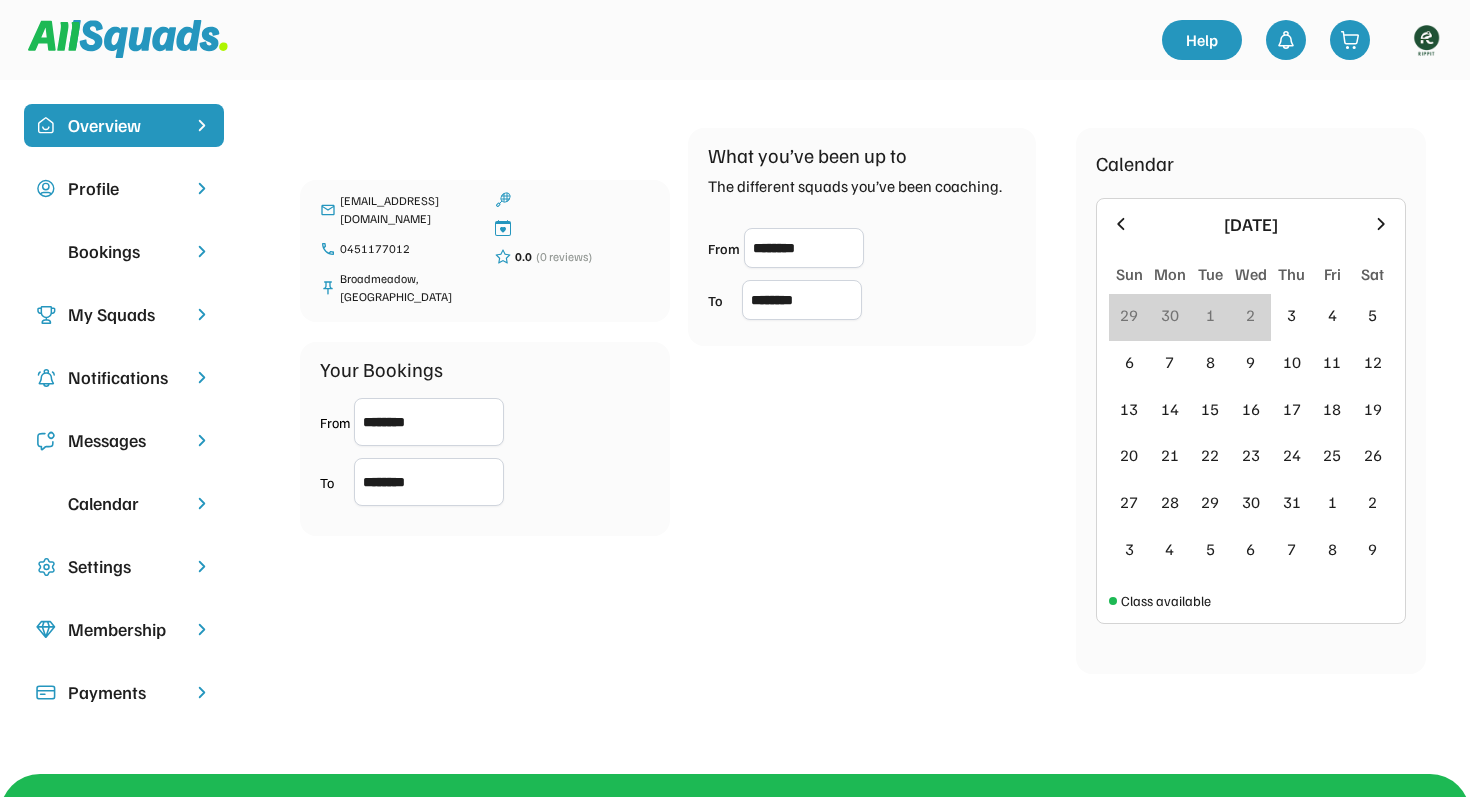 scroll, scrollTop: 0, scrollLeft: 0, axis: both 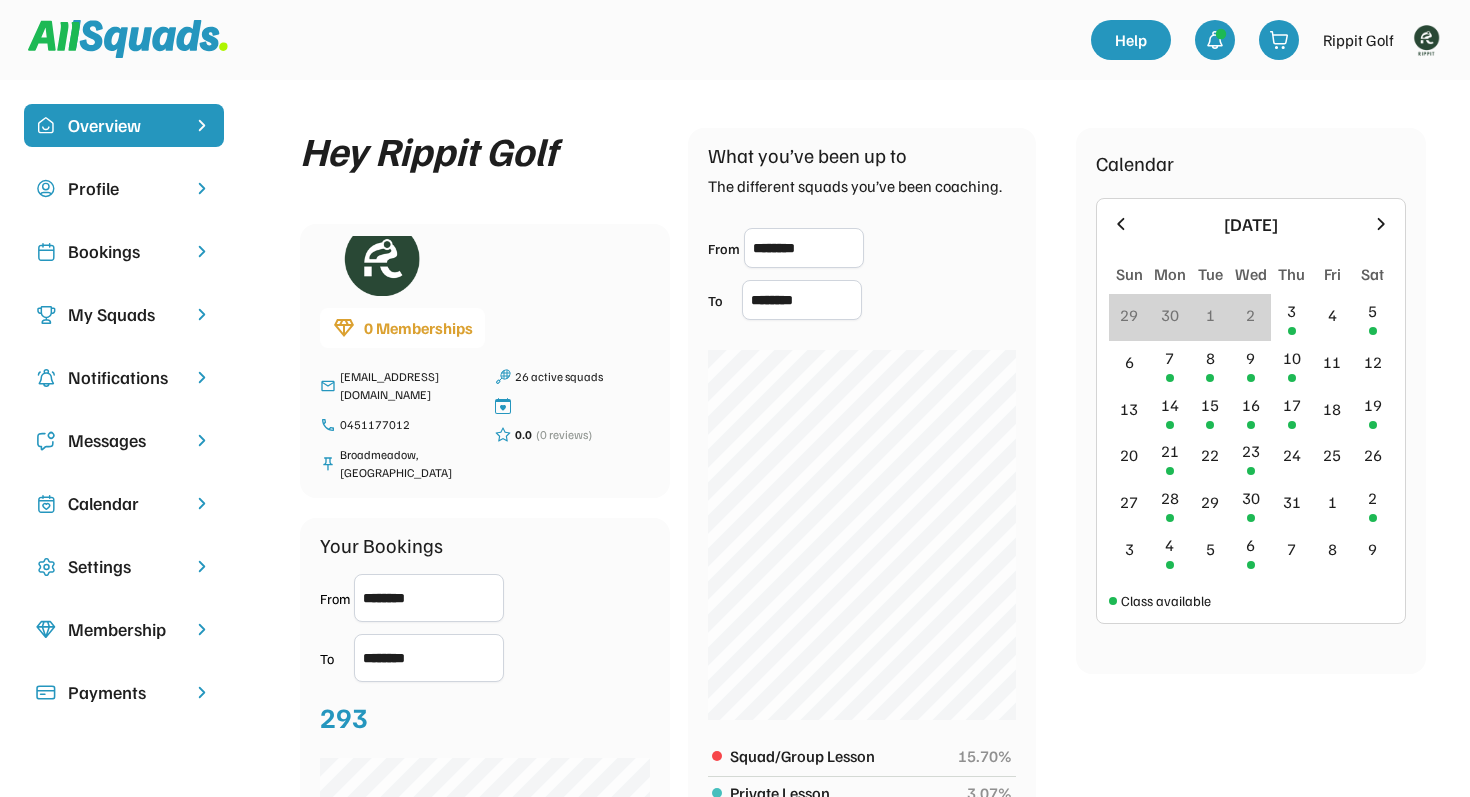 click on "My Squads" at bounding box center [124, 314] 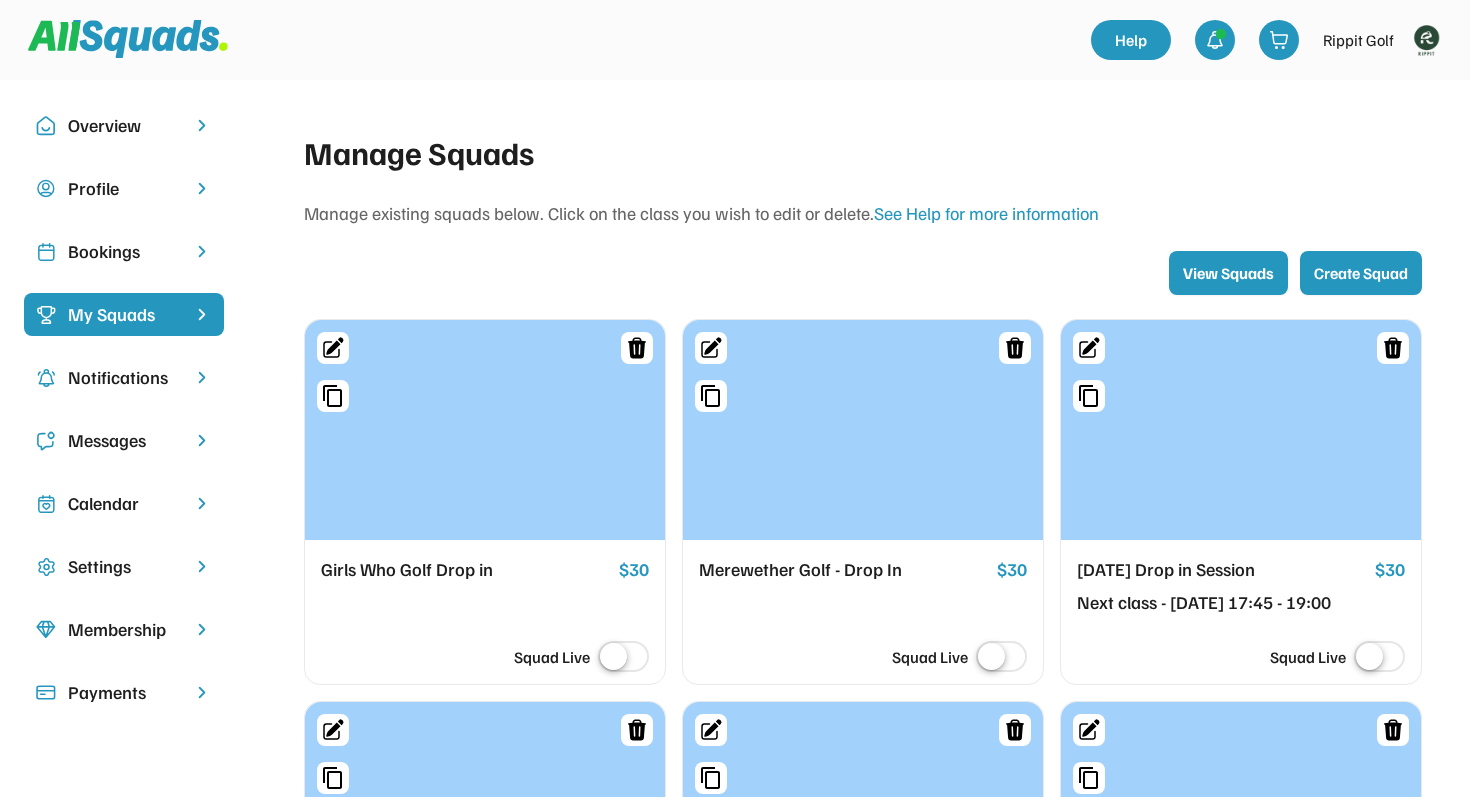 click on "Bookings" at bounding box center (124, 251) 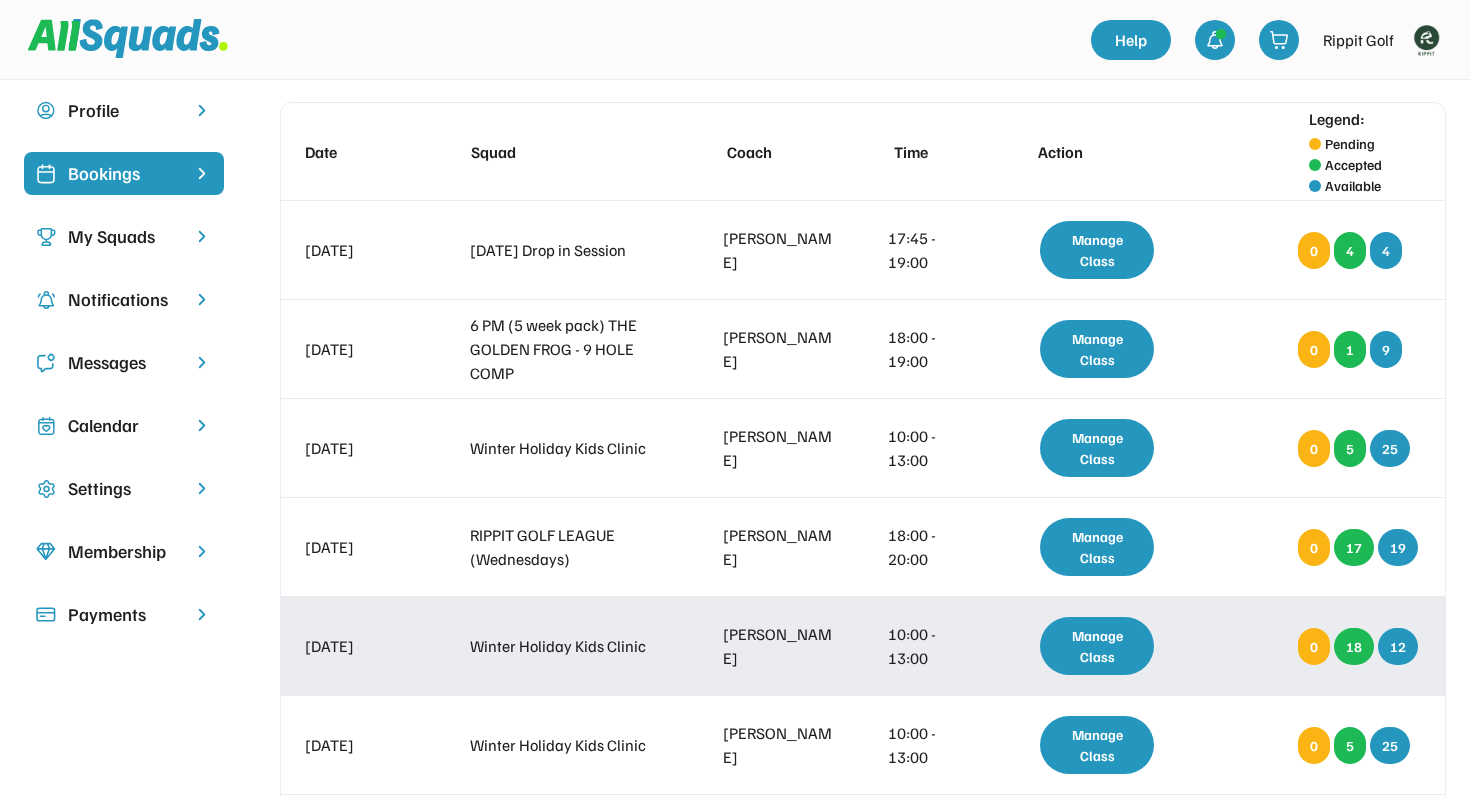 scroll, scrollTop: 0, scrollLeft: 0, axis: both 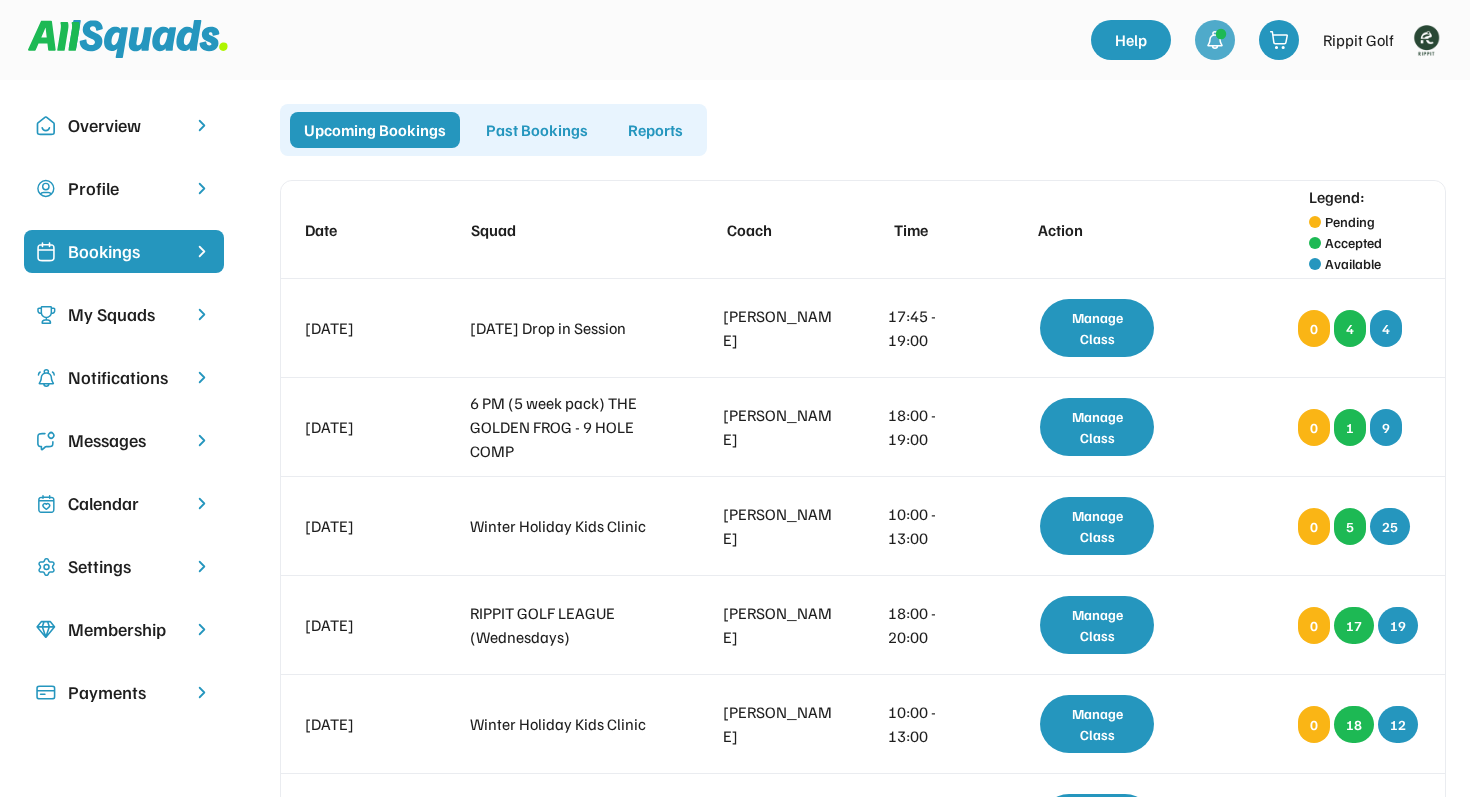 click at bounding box center (1215, 40) 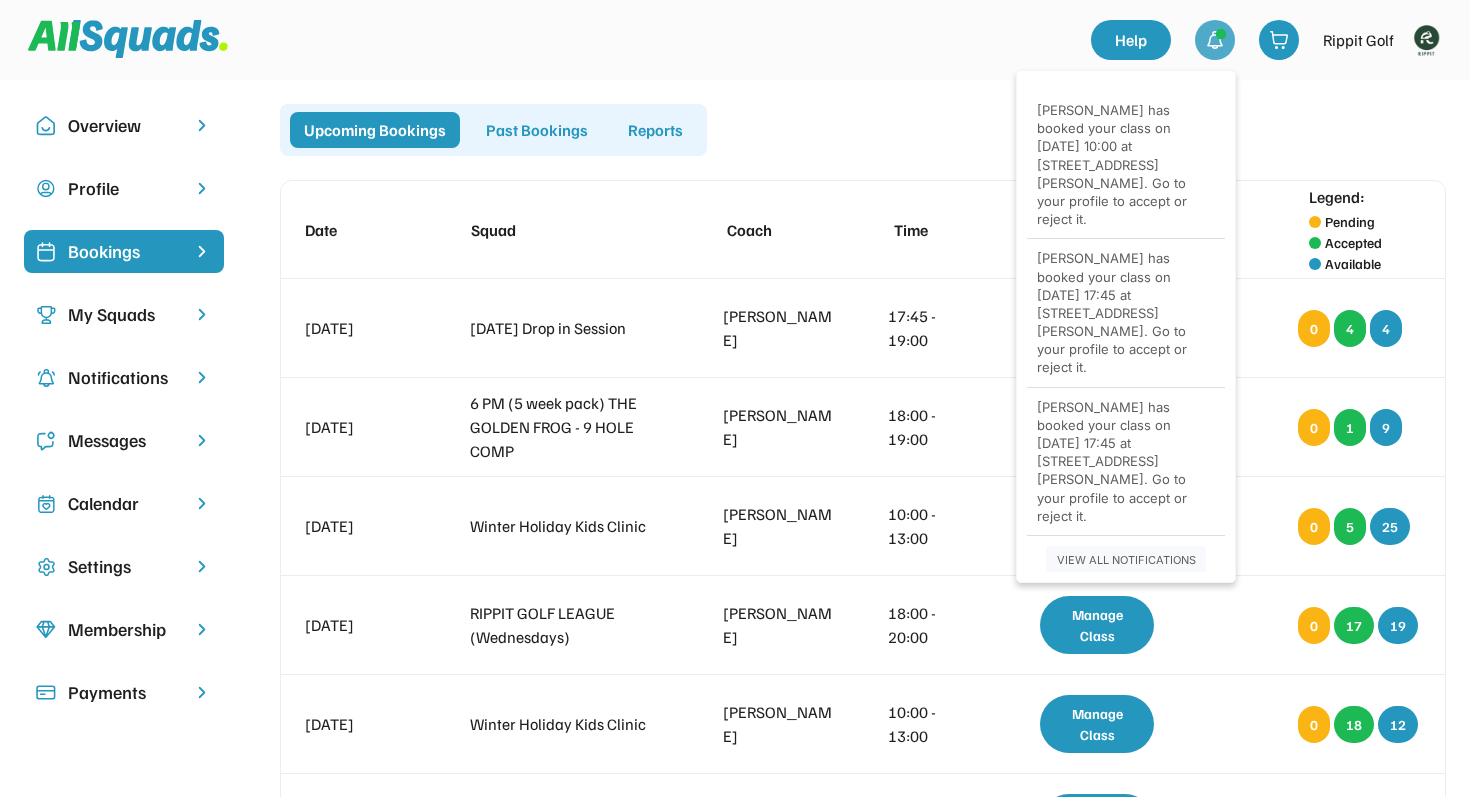 click on "Overview Profile Bookings My Squads Notifications Messages Calendar Settings Membership Payments Hey Rippit Golf 0 Memberships front.desk@rippitgolf.com.au 0451177012 Broadmeadow, New South Wales 26 active squads 15 classes booked this week 0.0 (0 reviews) Your Bookings From ******** To ******** 293 What you’ve been up to The different squads you’ve been coaching. From ******** To ******** ...edit me... Squad/Group Lesson  15.70% ...edit me... Private Lesson  3.07% ...edit me... Kids Camp 59.73% ...edit me... School Term 21.50%
Calendar  July  2025 Sun Mon Tue Wed Thu Fri Sat 29 30 1 2 3 4 5 6 7 8 9 10 11 12 13 14 15 16 17 18 19 20 21 22 23 24 25 26 27 28 29 30 31 1 2 3 4 5 6 7 8 9 Class available Facebook Twitter LinkedIn Share
Upcoming Bookings
Past Bookings Reports Date Squad Coach Time Action Legend: Pending Accepted Available 03 Jul 2025 Thursday Drop in Session Aaron Spalding 17:45 - 19:00 Manage Class 0 4 4 07 Jul 2025 6 PM (5 week pack) THE GOLDEN FROG - 9 HOLE COMP Aaron Spalding 0 1 9 0 5" 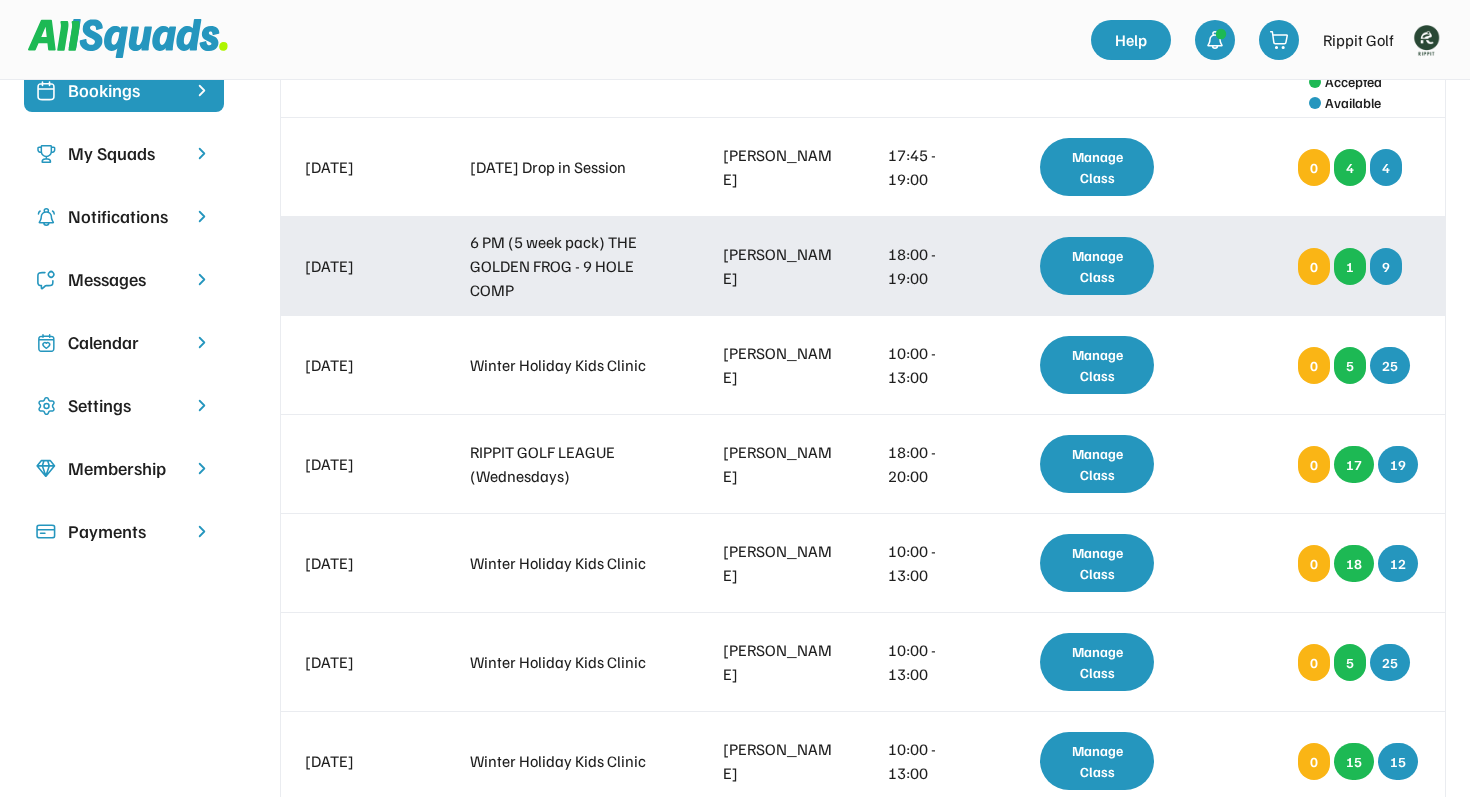 scroll, scrollTop: 0, scrollLeft: 0, axis: both 